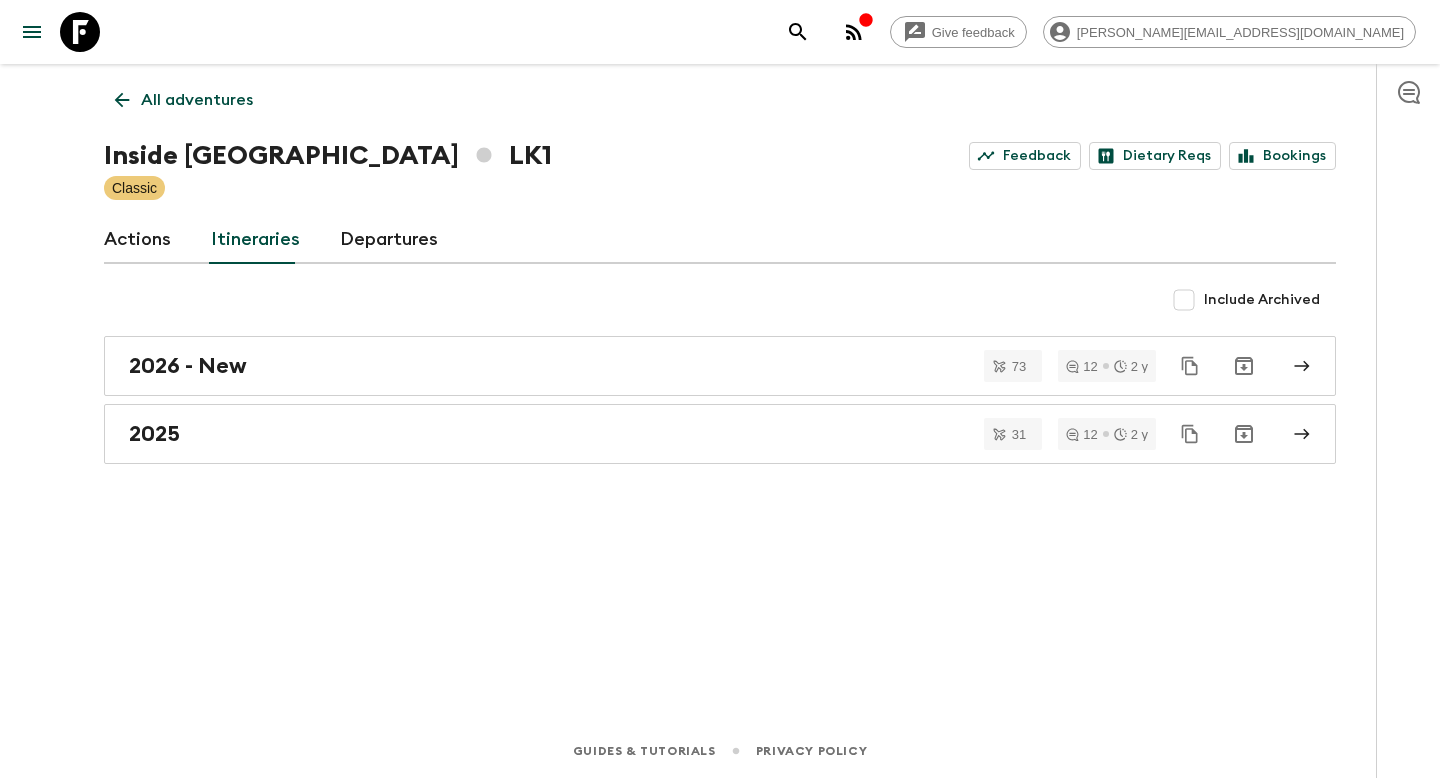 scroll, scrollTop: 0, scrollLeft: 0, axis: both 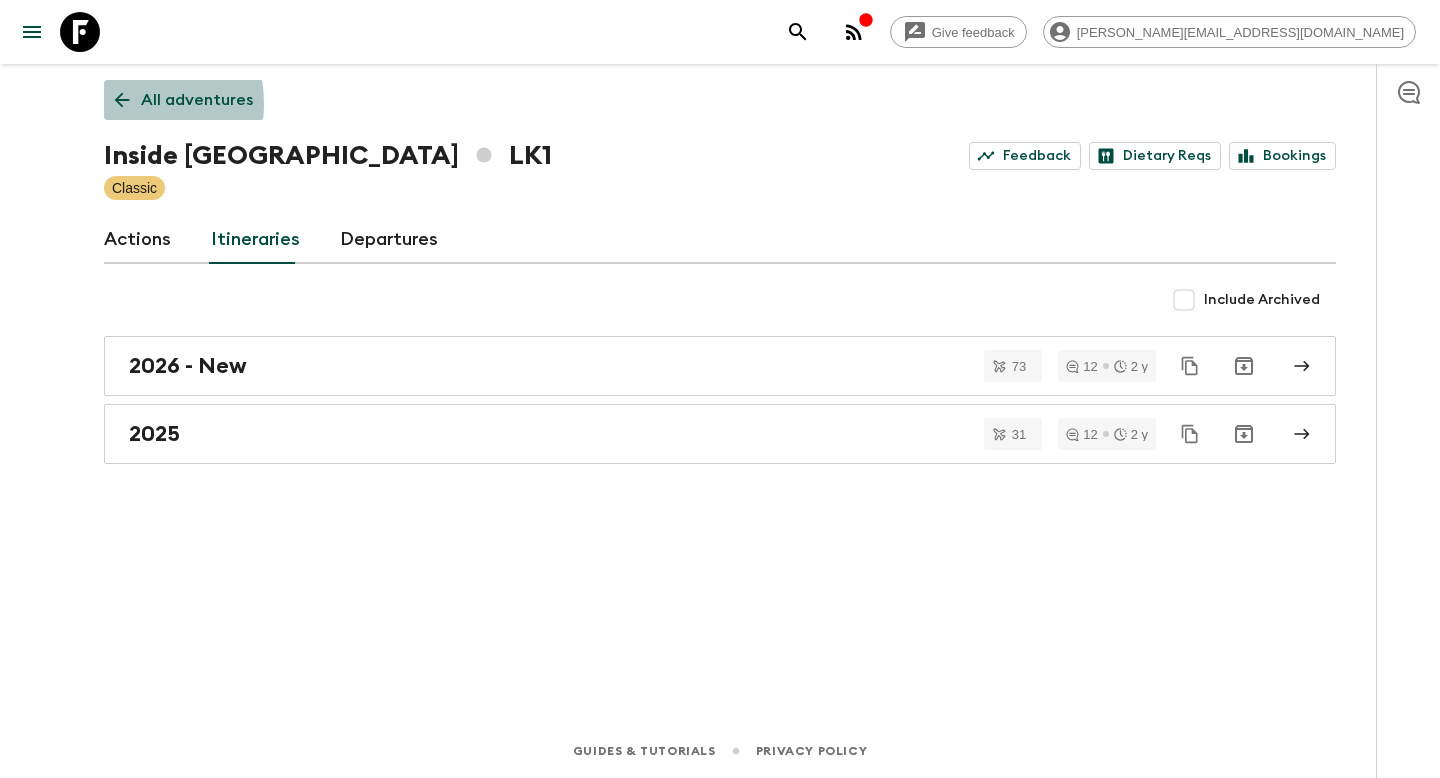 click 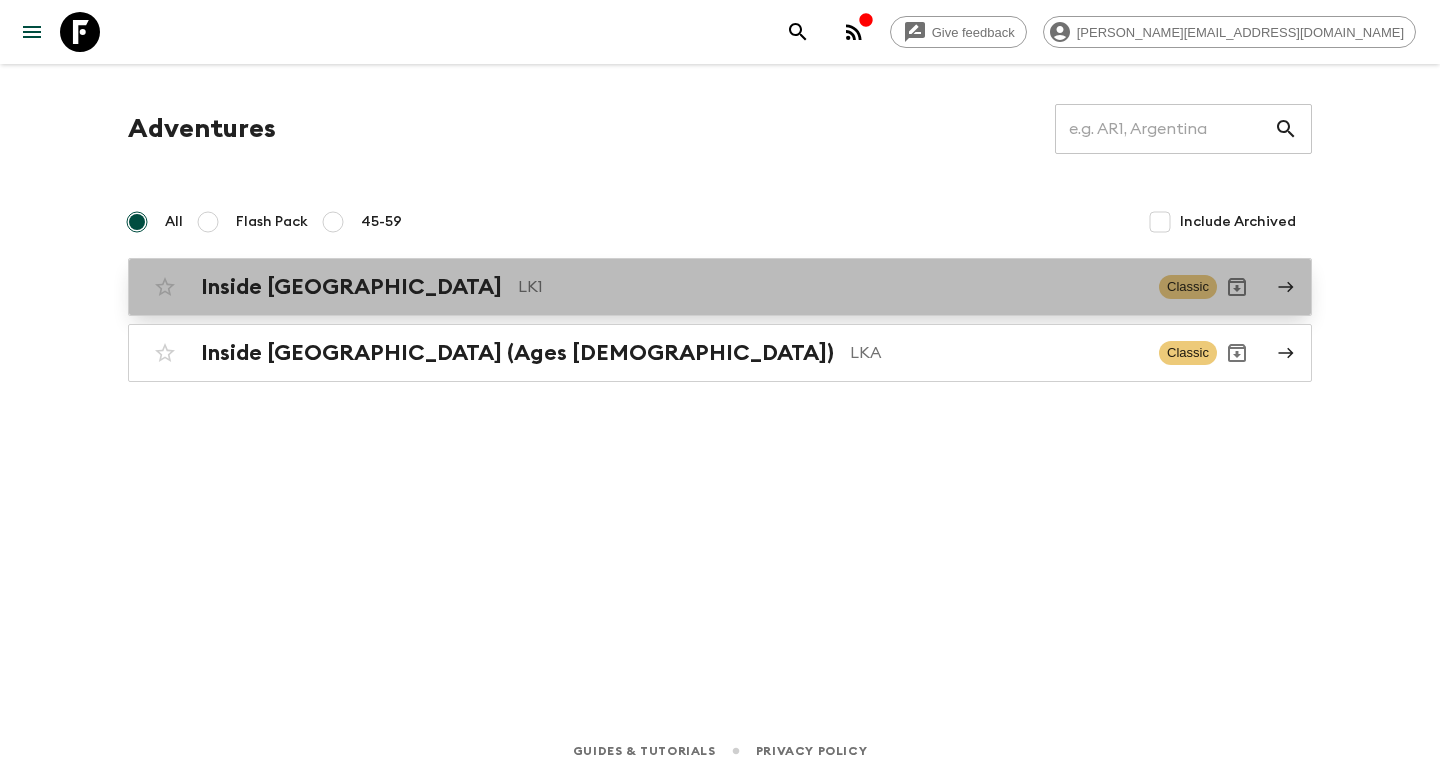 click on "Inside [GEOGRAPHIC_DATA]" at bounding box center [351, 287] 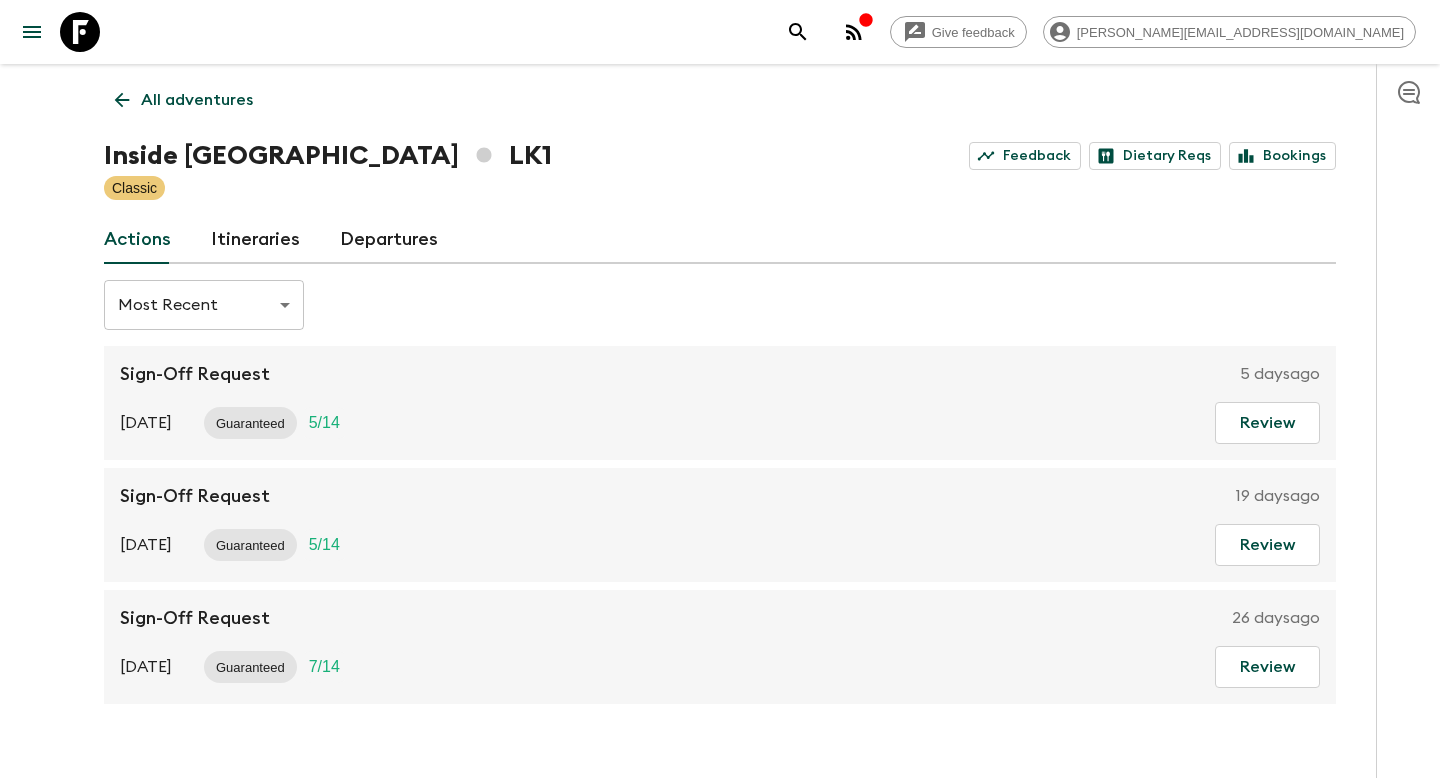 click on "Itineraries" at bounding box center (255, 240) 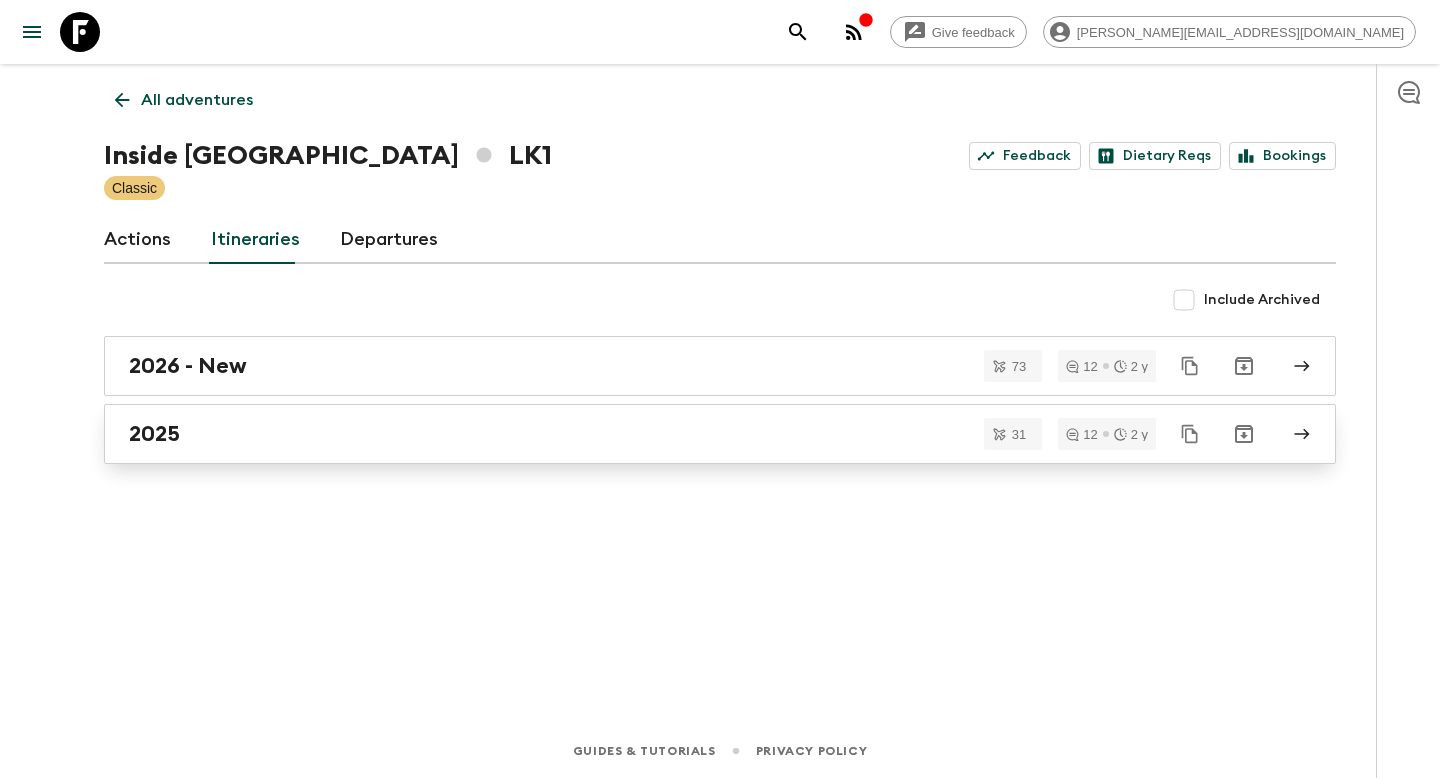 click on "2025" at bounding box center (701, 434) 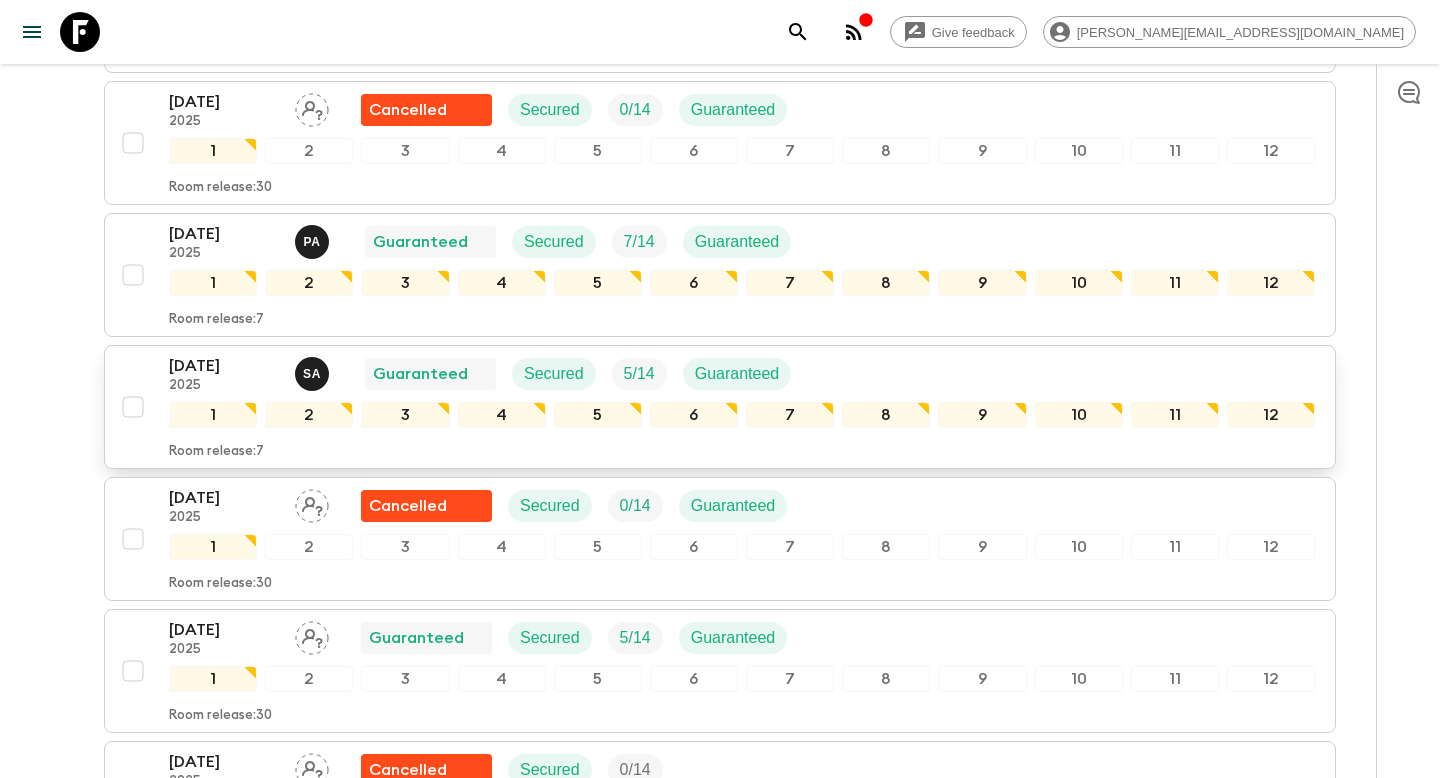 scroll, scrollTop: 1126, scrollLeft: 0, axis: vertical 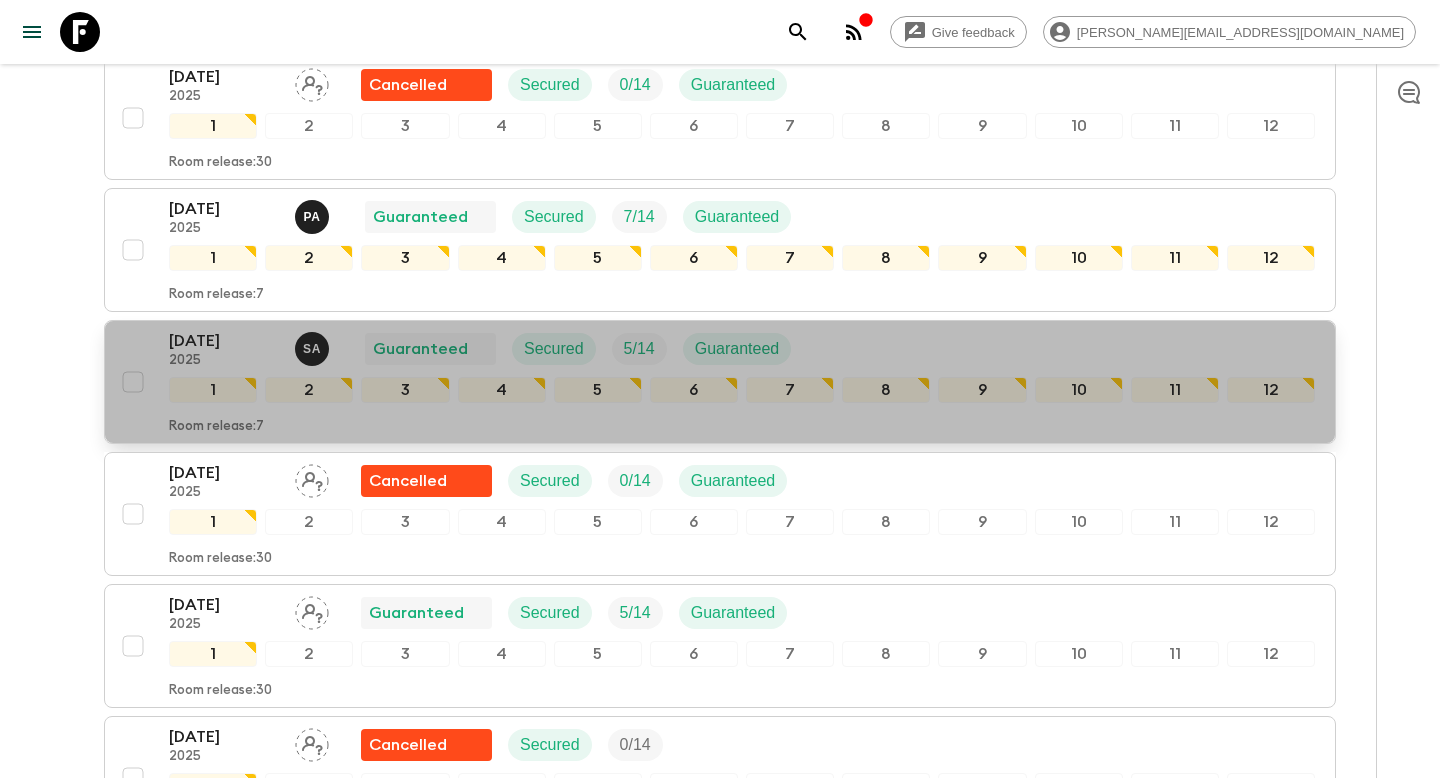click on "[DATE] 2025 S A Guaranteed Secured 5 / 14 Guaranteed" at bounding box center [742, 349] 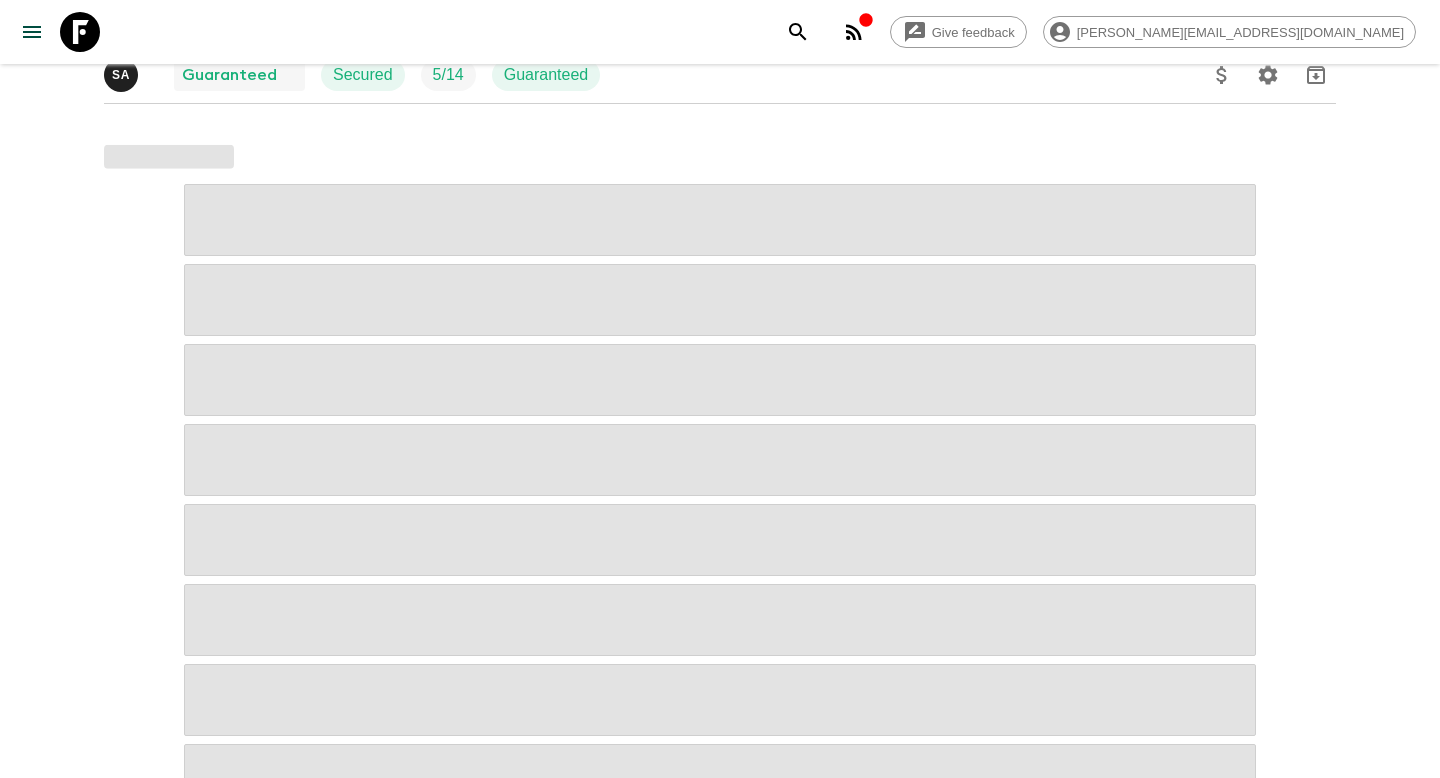 scroll, scrollTop: 0, scrollLeft: 0, axis: both 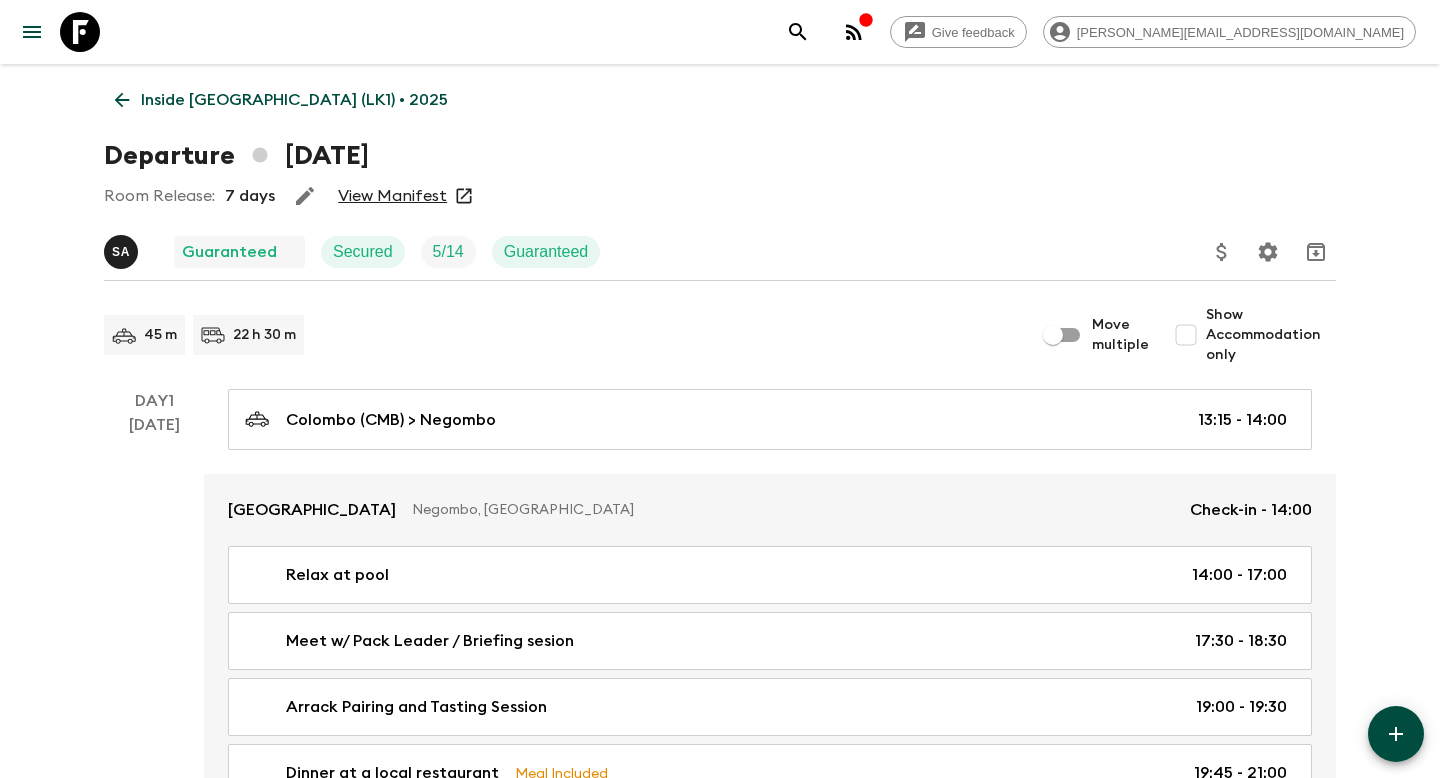 click 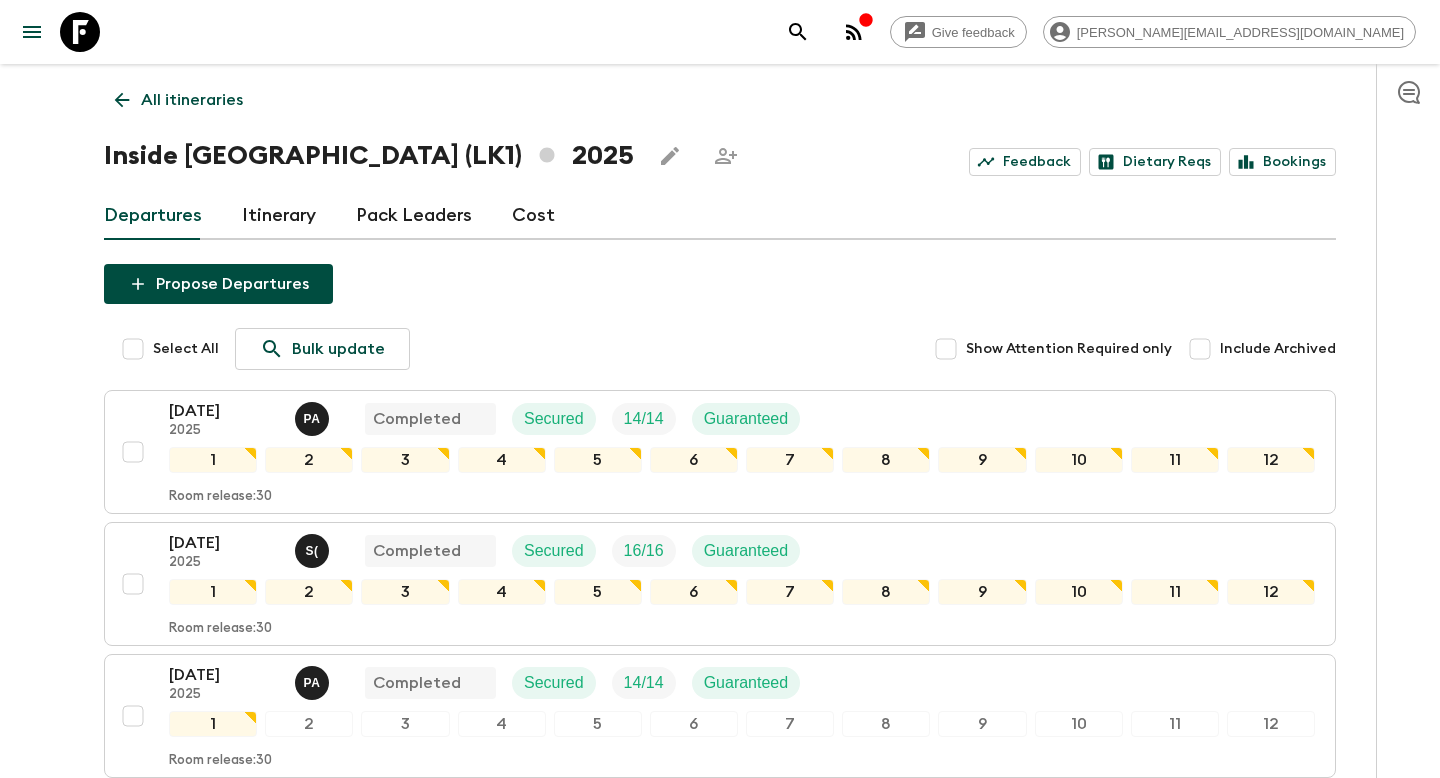 click on "Propose Departures Select All Bulk update Show Attention Required only Include Archived [DATE] 2025 P A Completed Secured 14 / 14 Guaranteed 1 2 3 4 5 6 7 8 9 10 11 12 Room release:  30 [DATE] 2025 S ( Completed Secured 16 / 16 Guaranteed 1 2 3 4 5 6 7 8 9 10 11 12 Room release:  30 [DATE] 2025 P A Completed Secured 14 / 14 Guaranteed 1 2 3 4 5 6 7 8 9 10 11 12 Room release:  30 [DATE] 2025 Cancelled Secured 0 / 14 1 2 3 4 5 6 7 8 9 10 11 12 Room release:  30 [DATE] 2025 S A Departed Secured 14 / 14 Guaranteed 1 2 3 4 5 6 7 8 9 10 11 12 Room release:  30 [DATE] 2025 R R Departed Secured 10 / 14 Guaranteed 1 2 3 4 5 6 7 8 9 10 11 12 Room release:  30 [DATE] 2025 Cancelled Secured 0 / 14 Guaranteed 1 2 3 4 5 6 7 8 9 10 11 12 Room release:  30 [DATE] 2025 P A Guaranteed Secured 7 / 14 Guaranteed 1 2 3 4 5 6 7 8 9 10 11 12 Room release:  7 [DATE] 2025 S A Guaranteed Secured 5 / 14 Guaranteed 1 2 3 4 5 6 7 8 9 10 11 12 Room release:  7 [DATE] 2025 Cancelled Secured" at bounding box center [720, 2393] 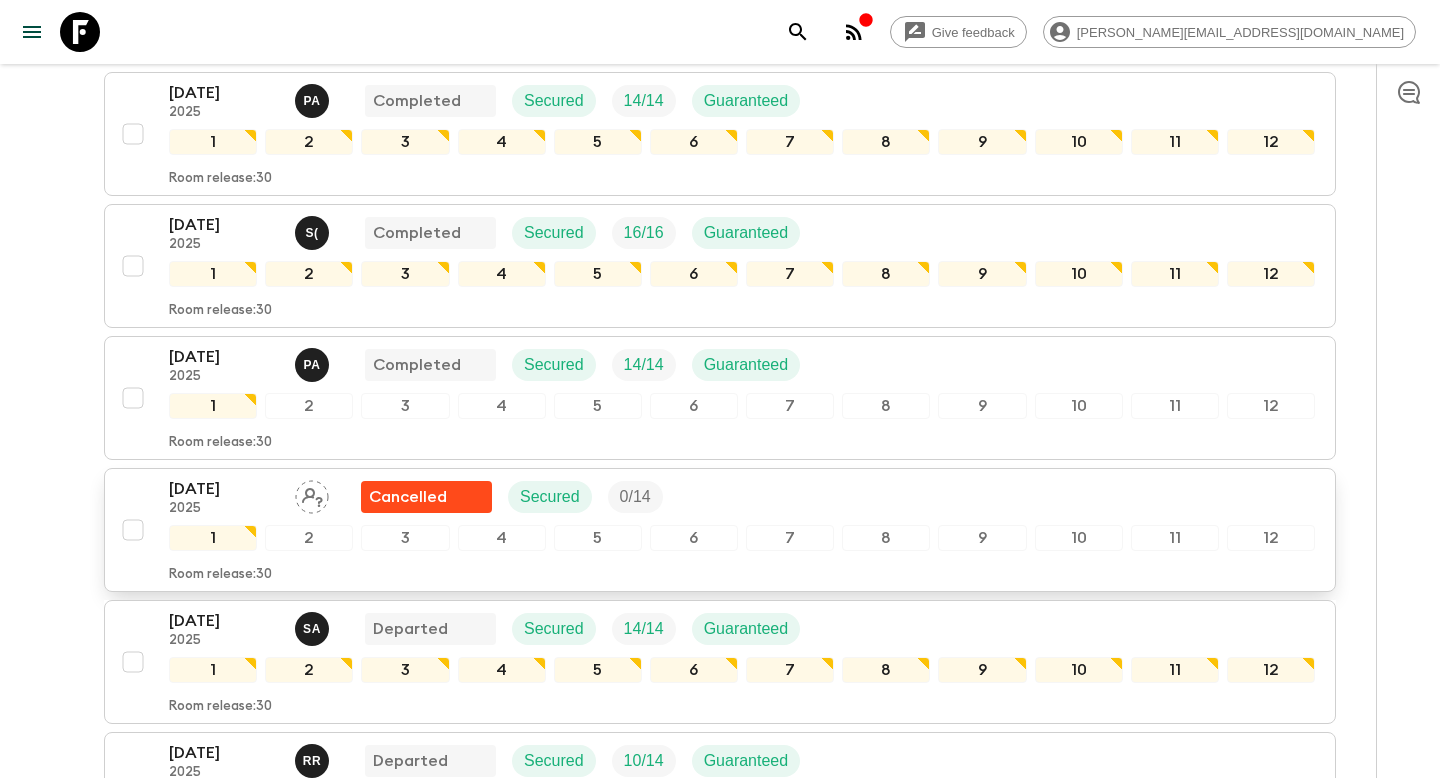 scroll, scrollTop: 469, scrollLeft: 0, axis: vertical 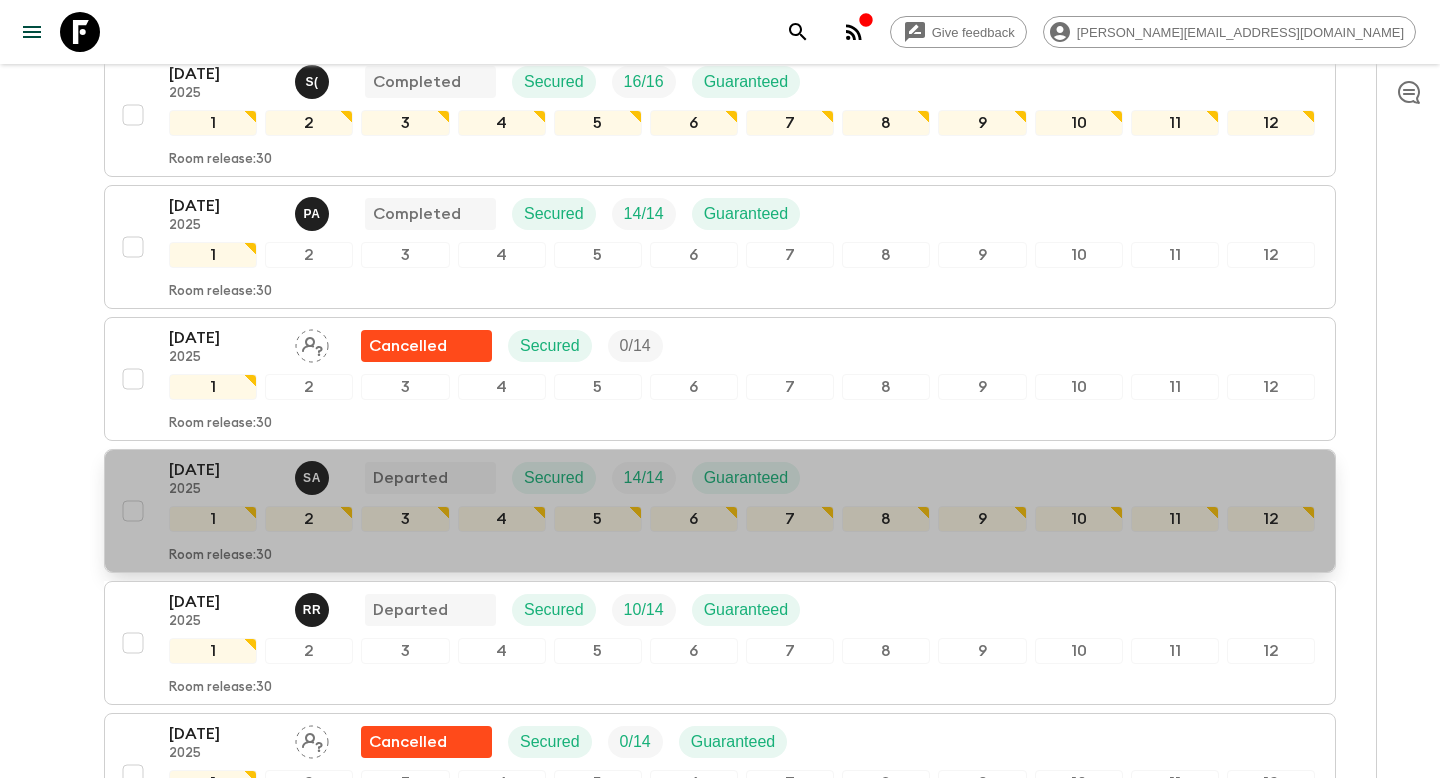 click on "[DATE] 2025 S A Departed Secured 14 / 14 Guaranteed 1 2 3 4 5 6 7 8 9 10 11 12 Room release:  30" at bounding box center [720, 511] 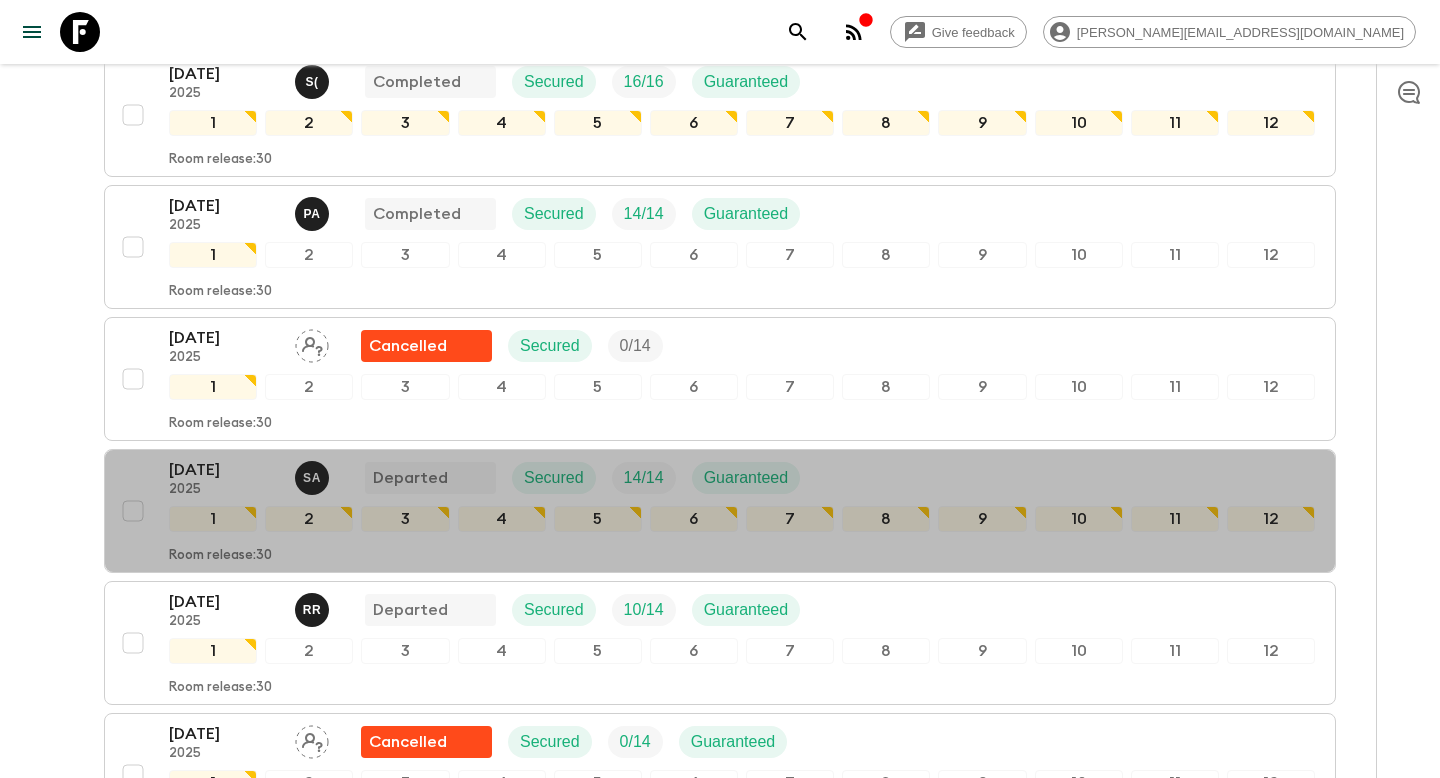 scroll, scrollTop: 0, scrollLeft: 0, axis: both 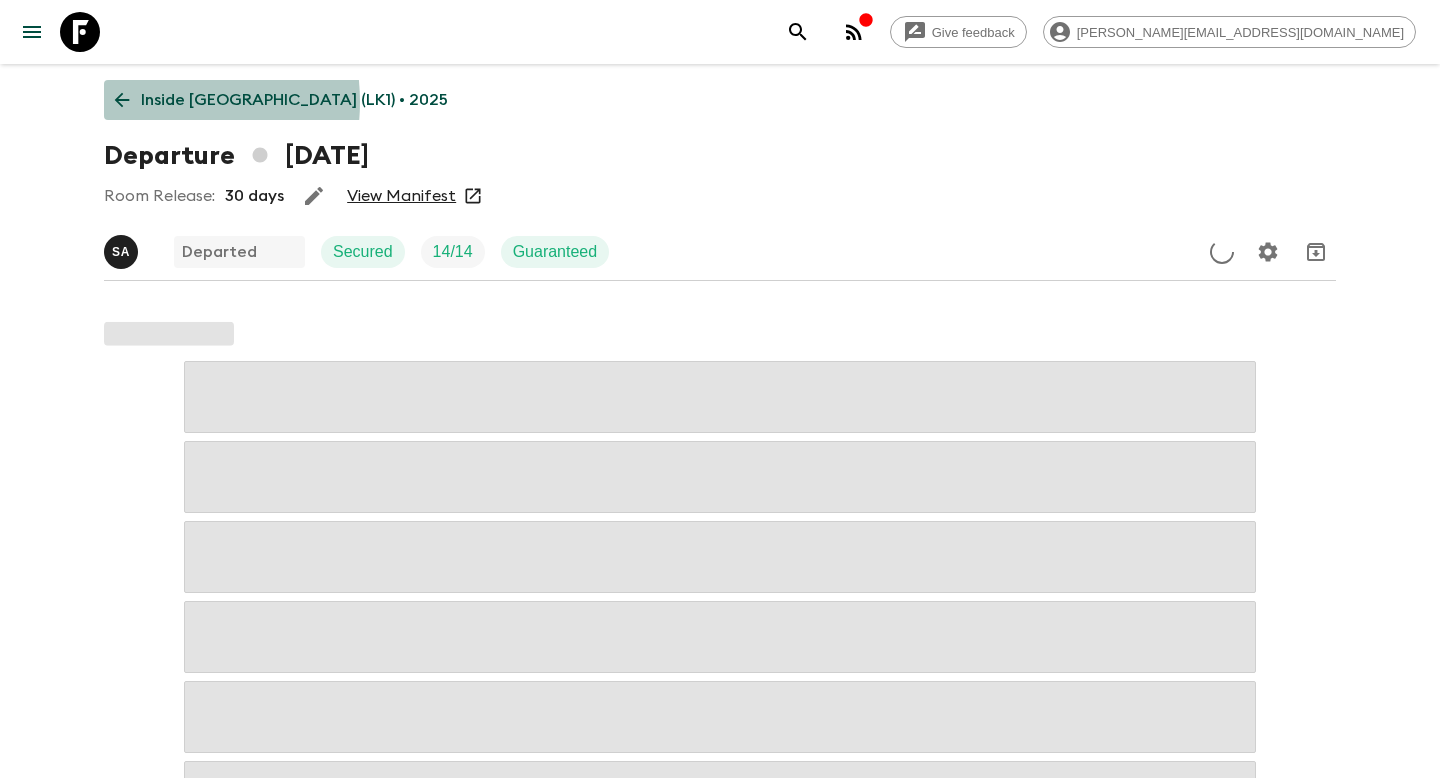 click on "Inside [GEOGRAPHIC_DATA] (LK1) • 2025" at bounding box center [281, 100] 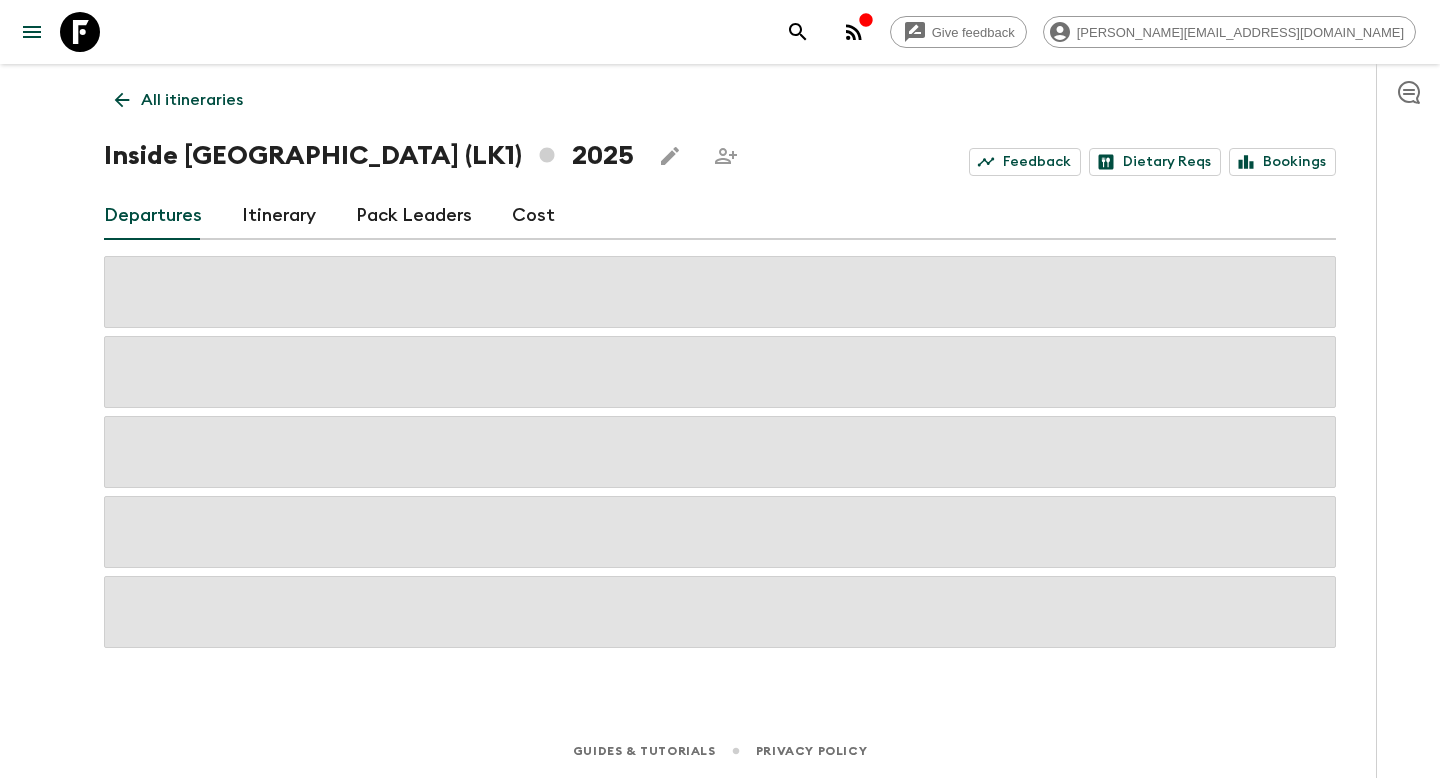click on "Itinerary" at bounding box center (279, 216) 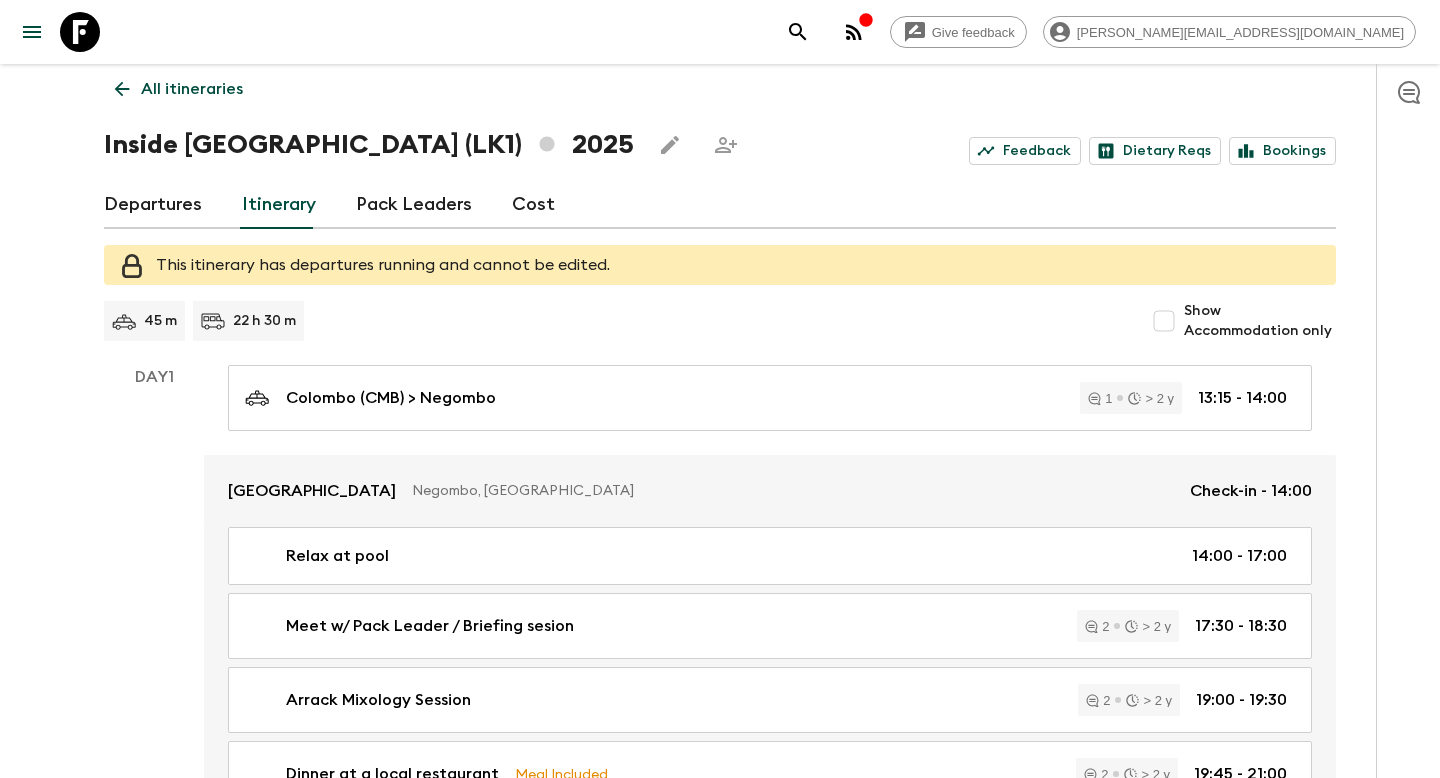 scroll, scrollTop: 0, scrollLeft: 0, axis: both 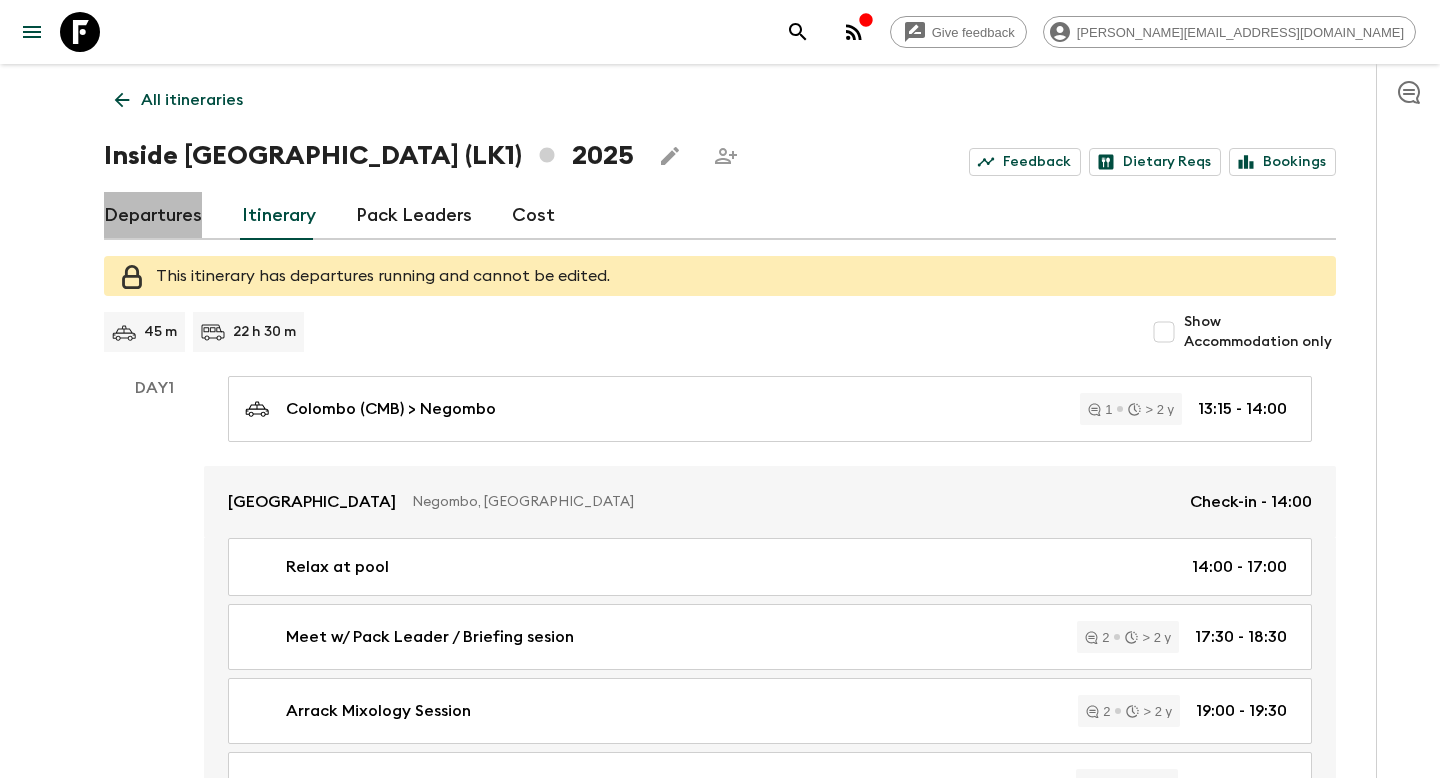 click on "Departures" at bounding box center [153, 216] 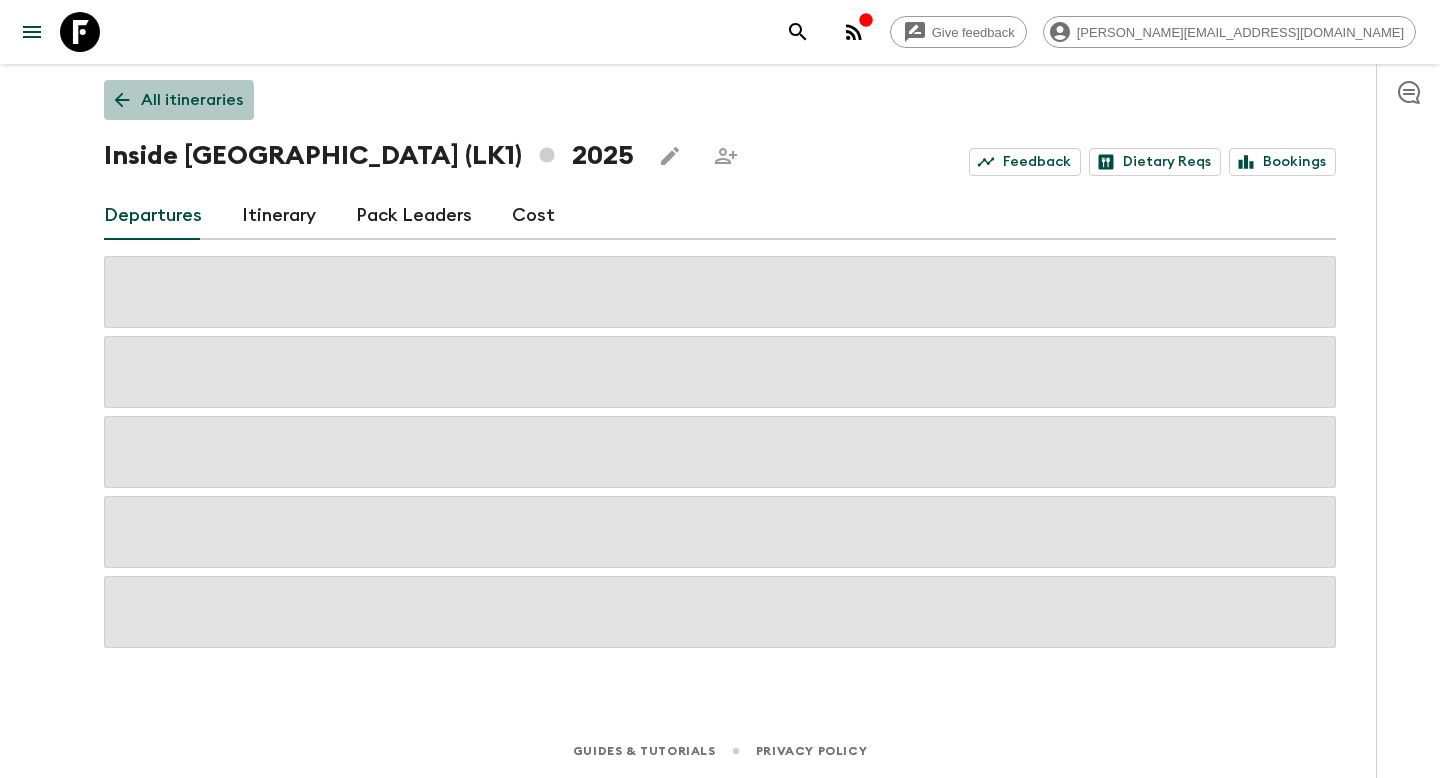 click 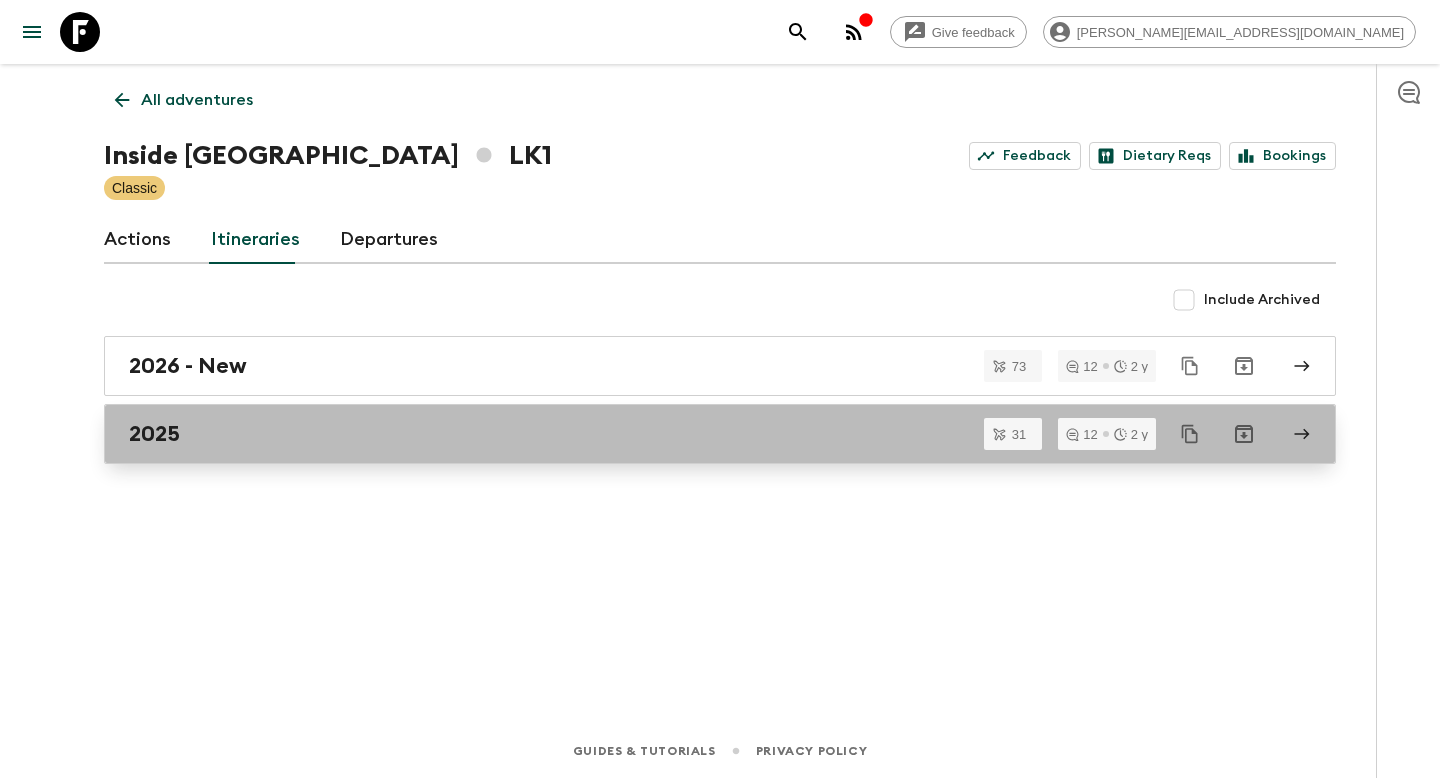 click on "2025" at bounding box center [701, 434] 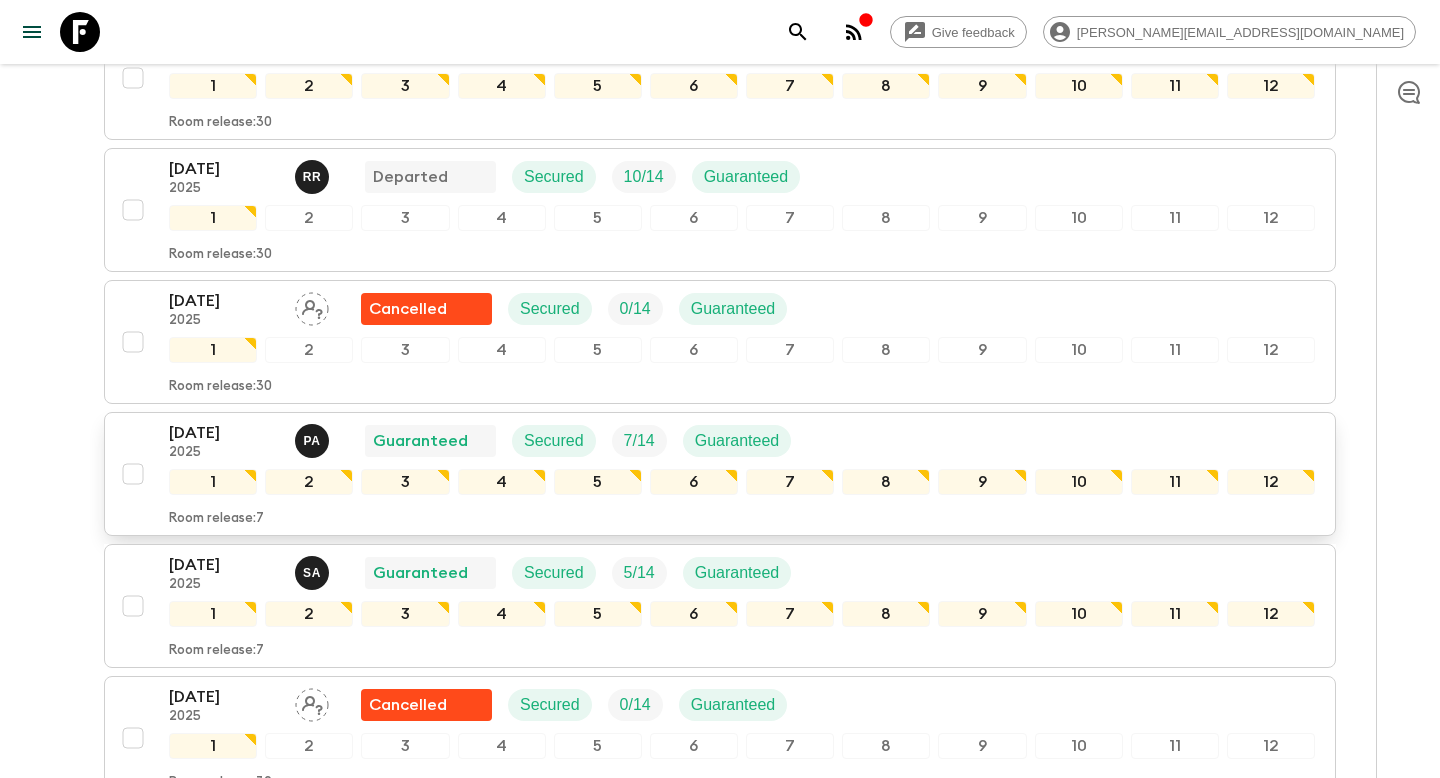 scroll, scrollTop: 977, scrollLeft: 0, axis: vertical 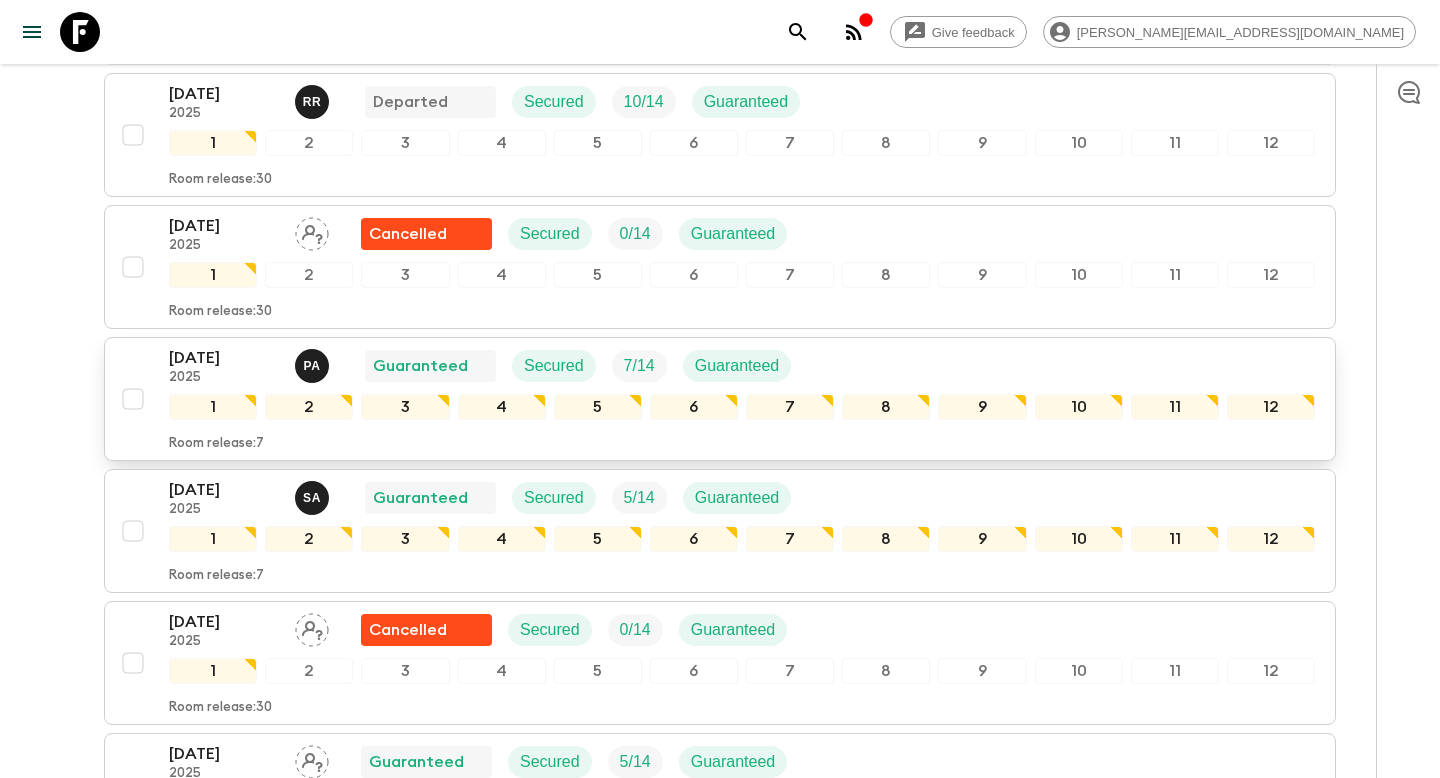 click on "[DATE] 2025 P A Guaranteed Secured 7 / 14 Guaranteed" at bounding box center [742, 366] 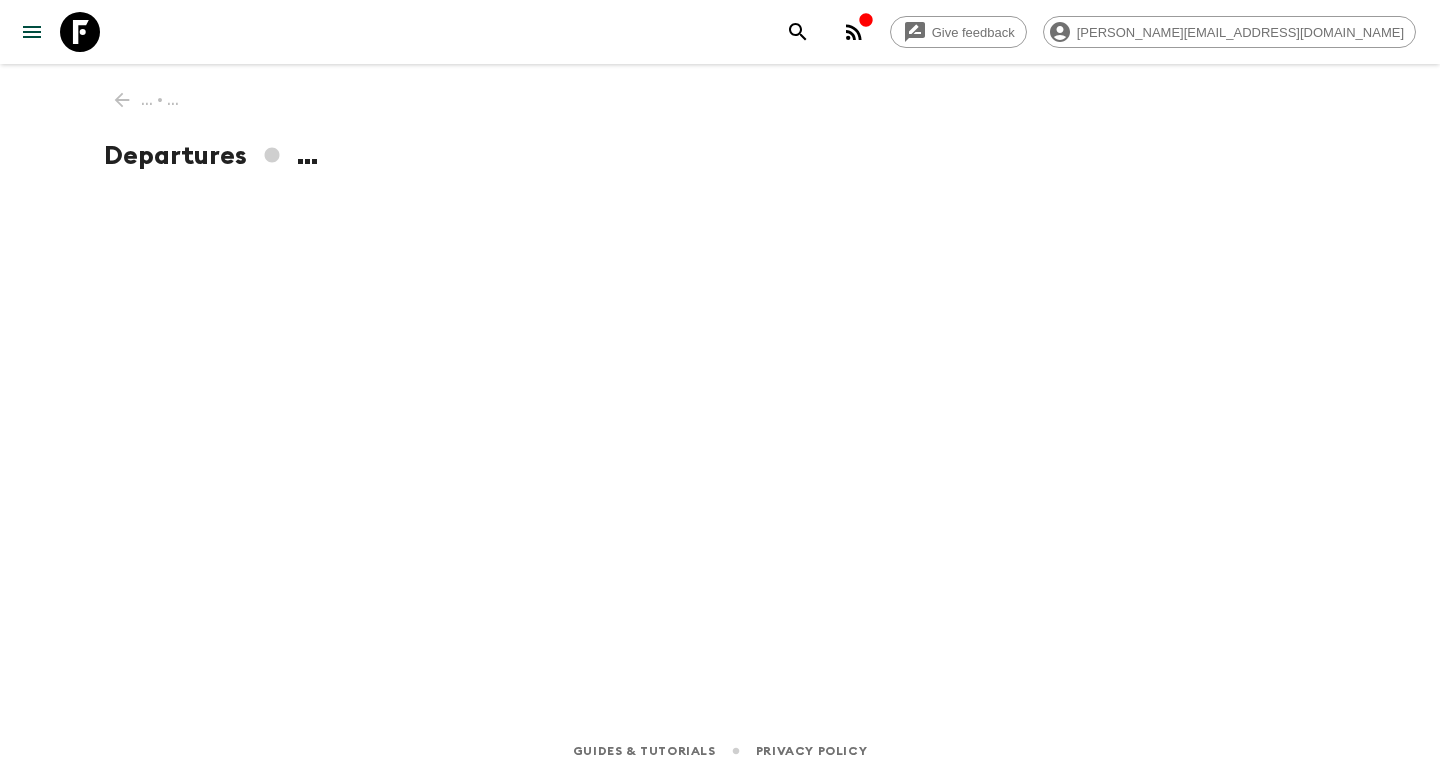 scroll, scrollTop: 0, scrollLeft: 0, axis: both 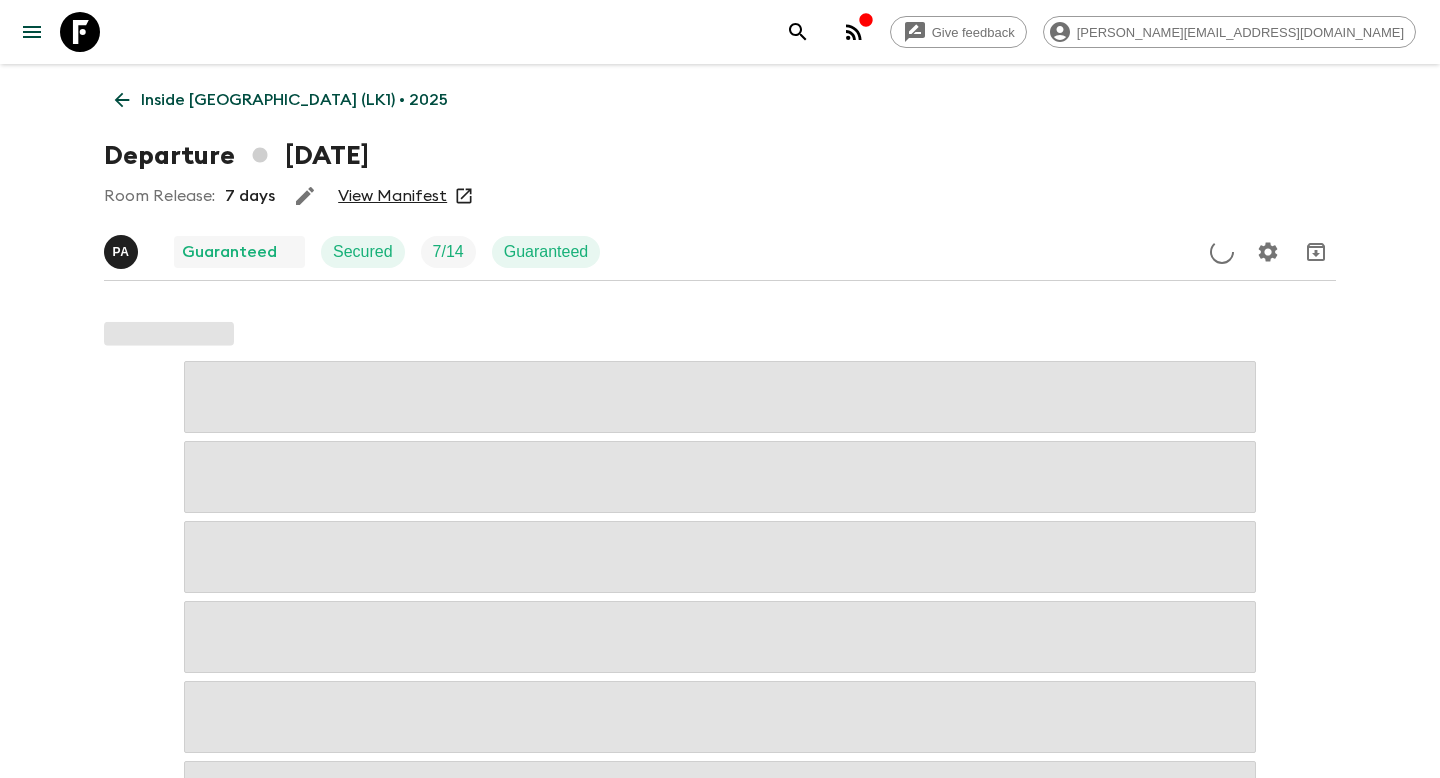 click on "View Manifest" at bounding box center [392, 196] 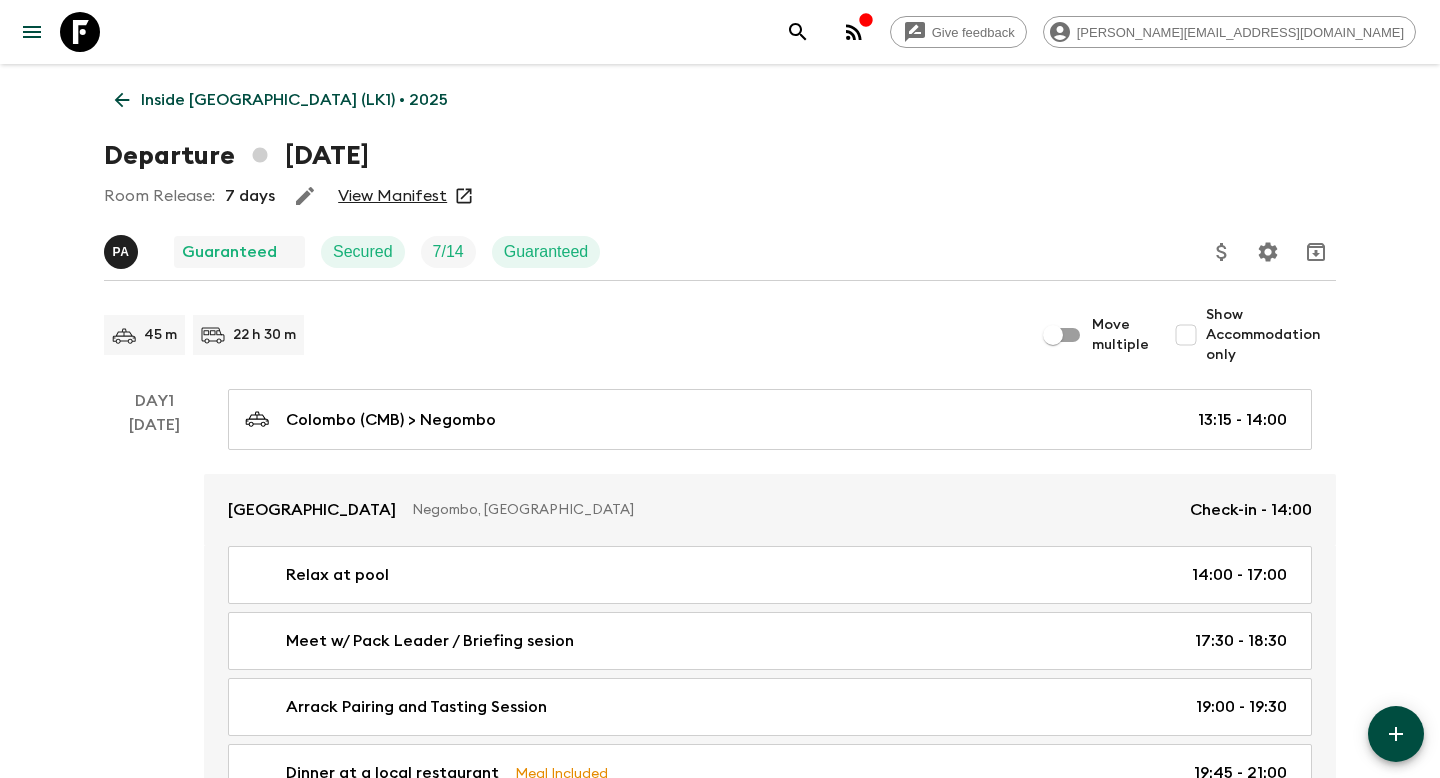 click 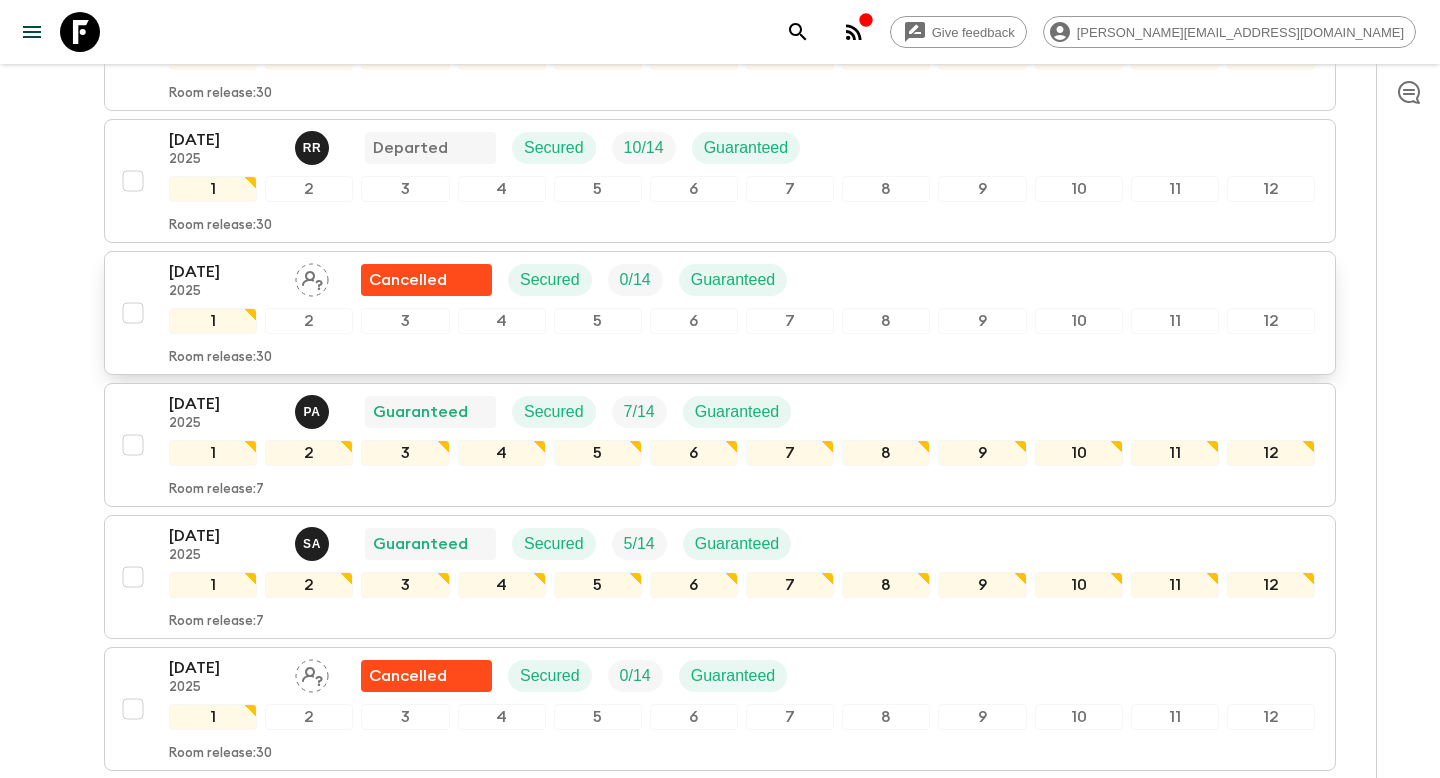 scroll, scrollTop: 935, scrollLeft: 0, axis: vertical 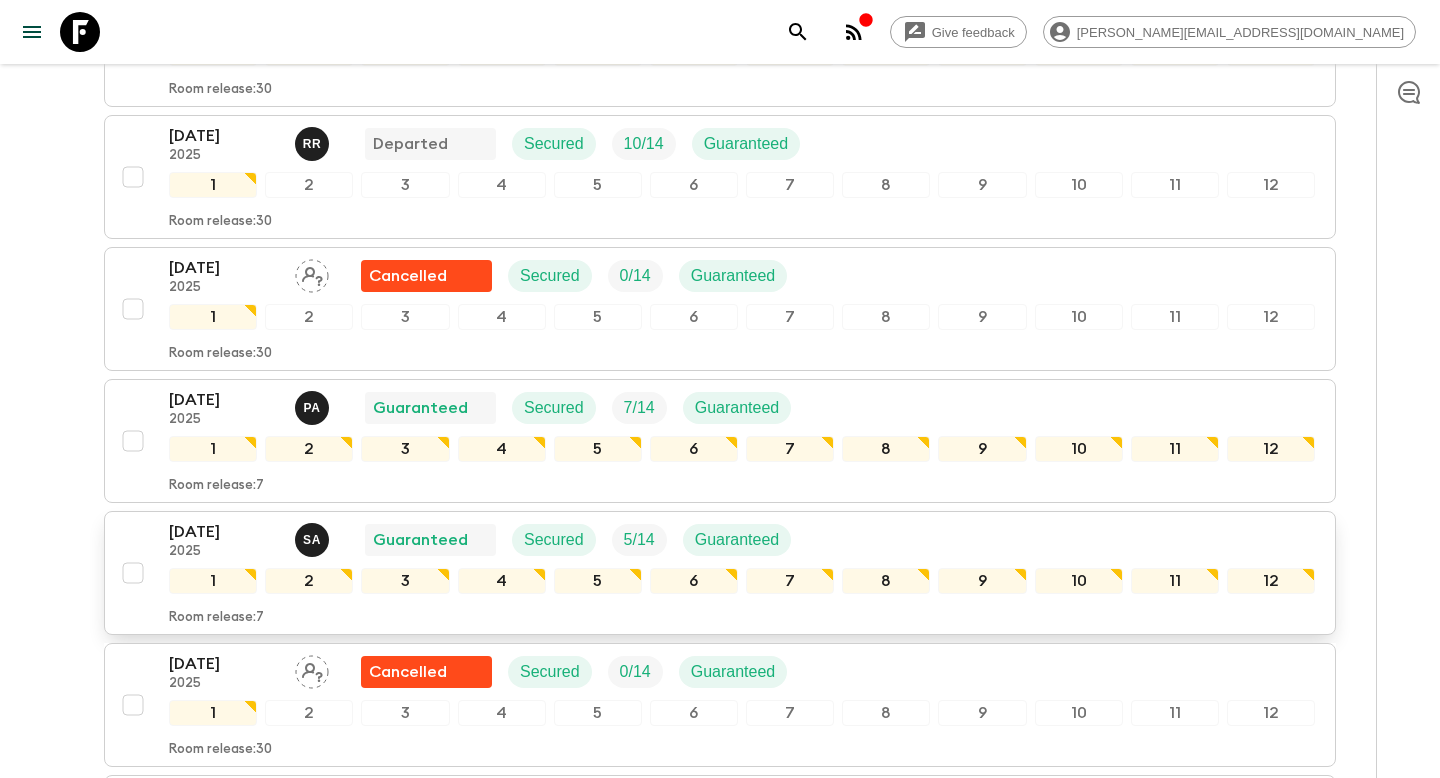 click on "[DATE] 2025 S A Guaranteed Secured 5 / 14 Guaranteed" at bounding box center (742, 540) 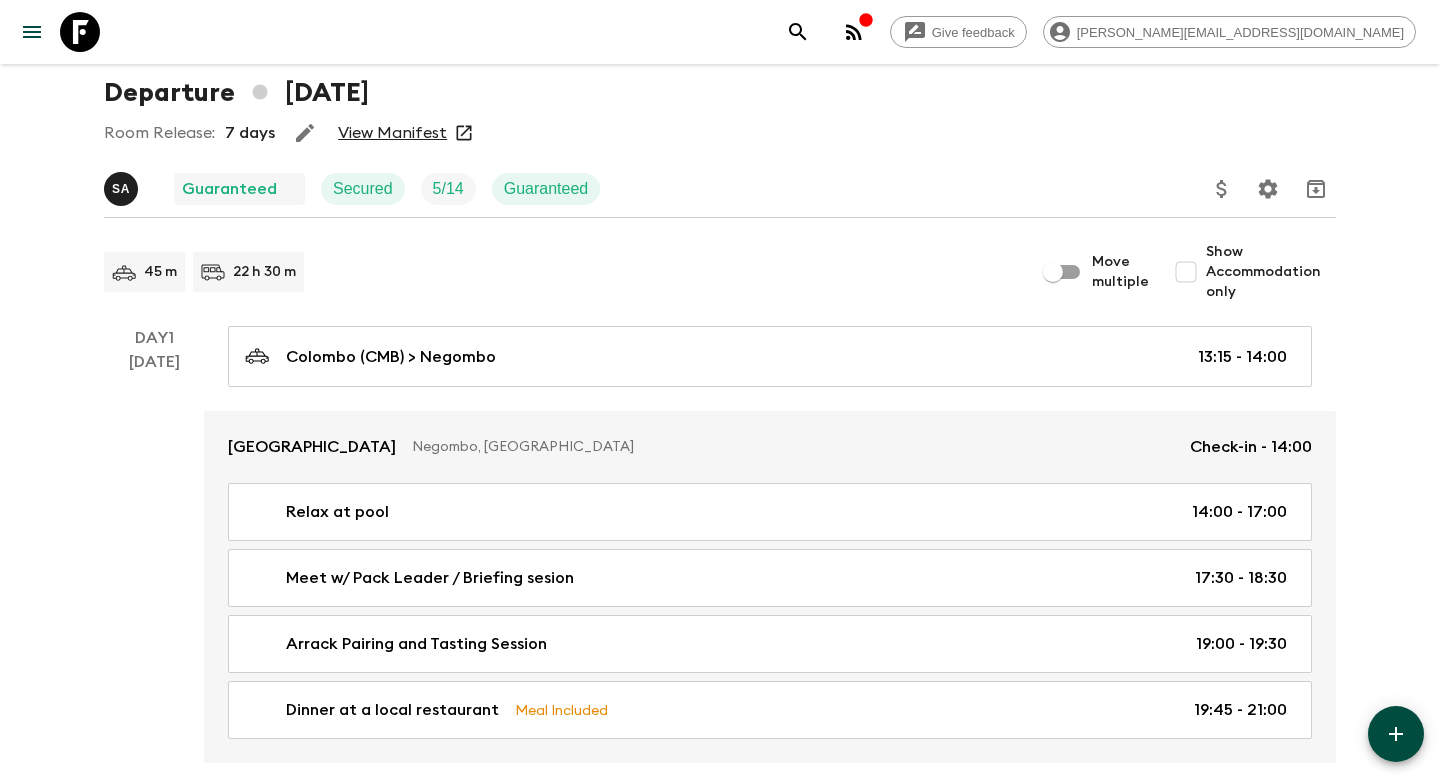 scroll, scrollTop: 0, scrollLeft: 0, axis: both 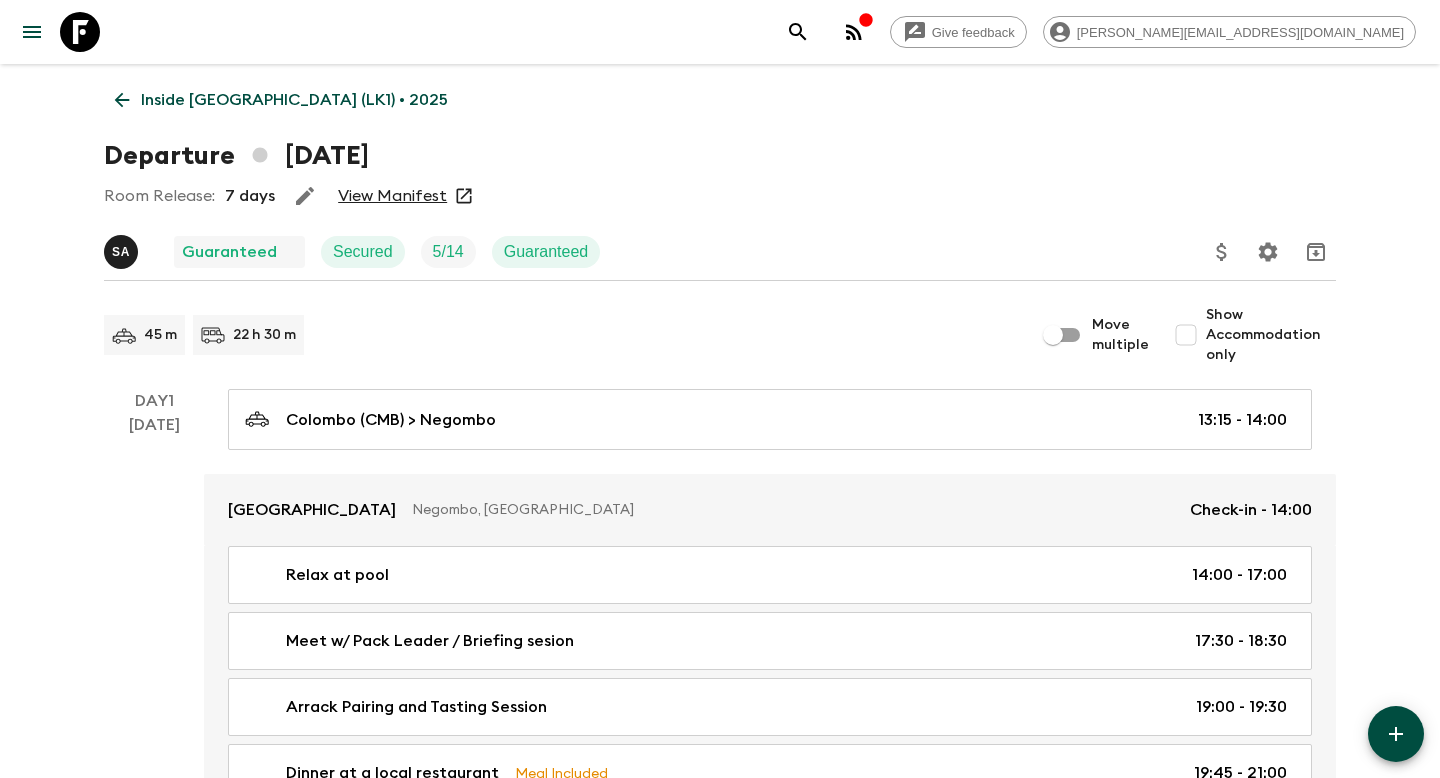 click on "View Manifest" at bounding box center [392, 196] 